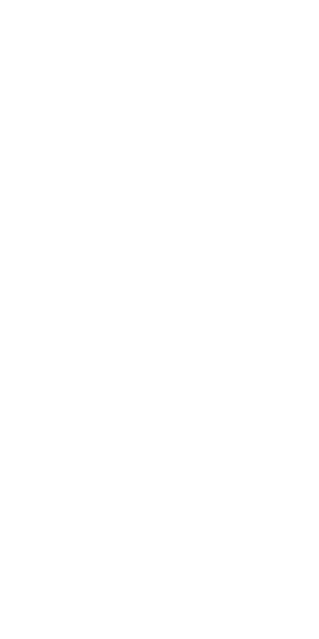 scroll, scrollTop: 0, scrollLeft: 0, axis: both 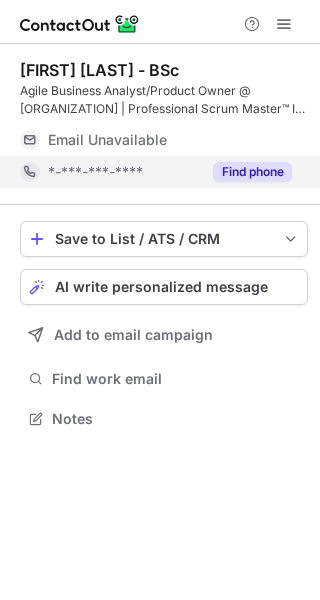 click on "Find phone" at bounding box center [252, 172] 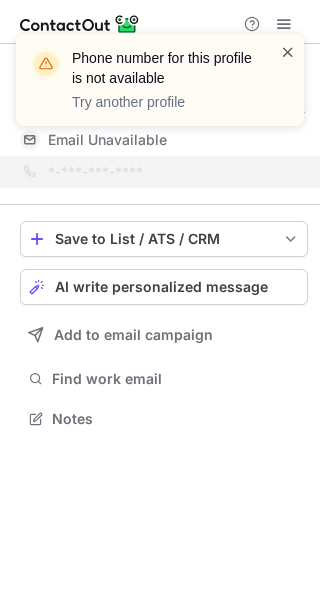click at bounding box center (288, 52) 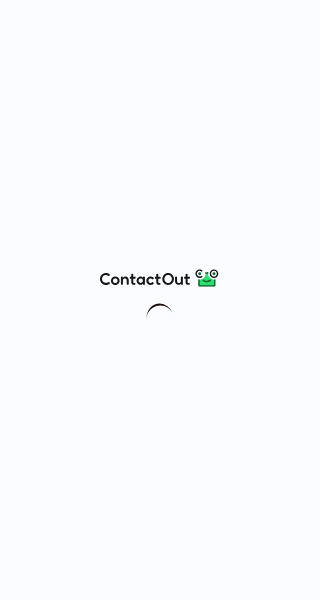 scroll, scrollTop: 0, scrollLeft: 0, axis: both 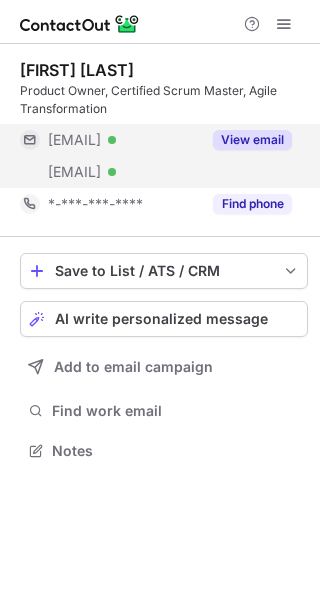 click on "View email" at bounding box center [252, 140] 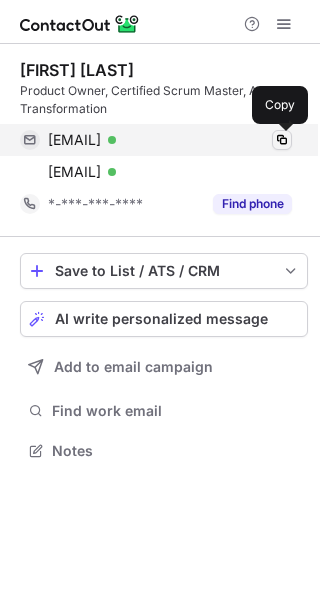 click at bounding box center [282, 140] 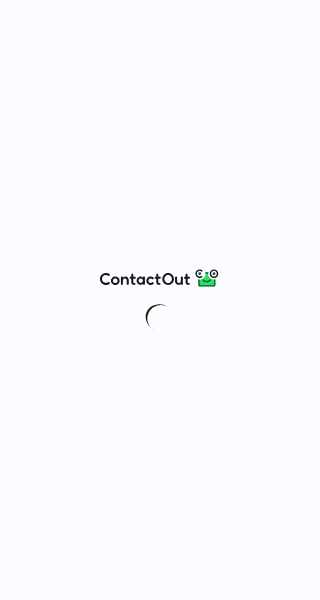 scroll, scrollTop: 0, scrollLeft: 0, axis: both 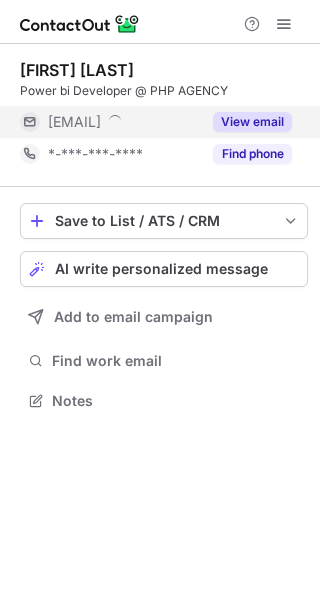 click on "View email" at bounding box center [252, 122] 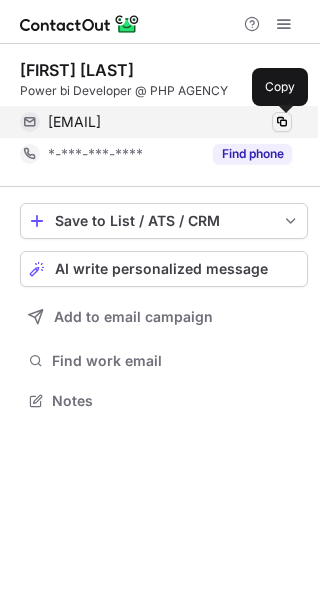 click at bounding box center (282, 122) 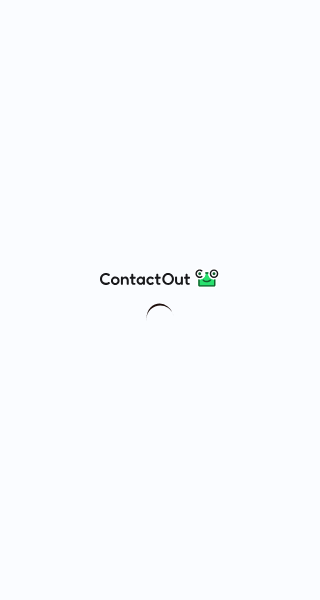 scroll, scrollTop: 0, scrollLeft: 0, axis: both 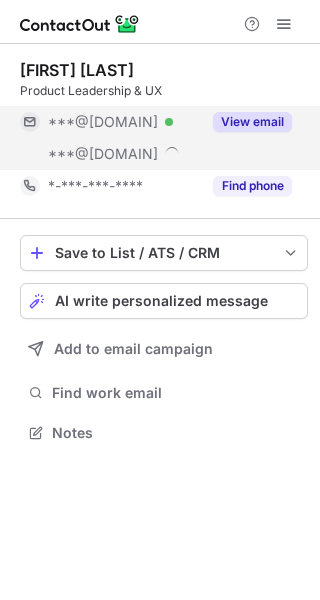 click on "View email" at bounding box center [252, 122] 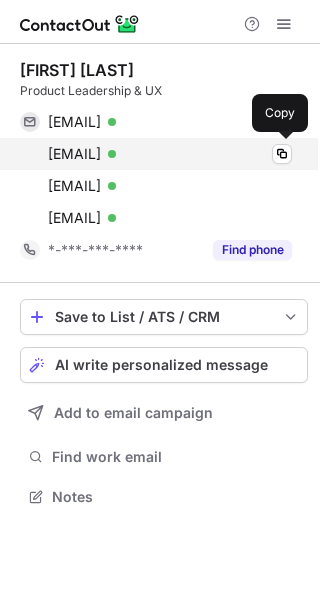 scroll, scrollTop: 10, scrollLeft: 10, axis: both 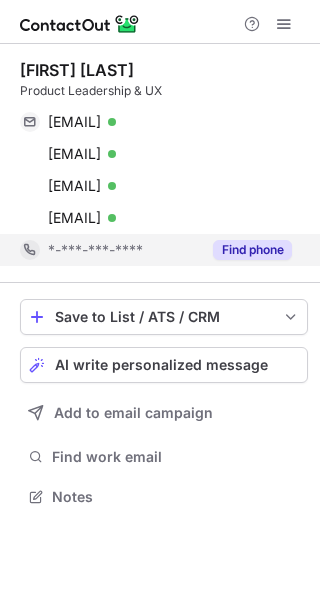 click on "Find phone" at bounding box center [252, 250] 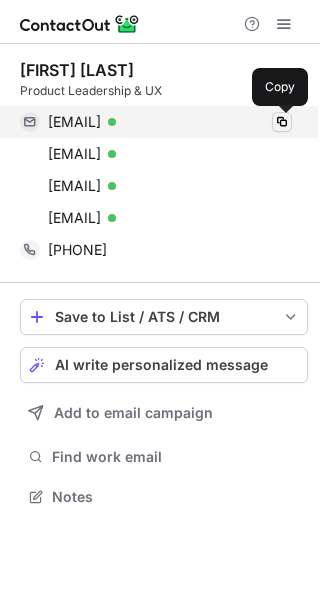 click at bounding box center [282, 122] 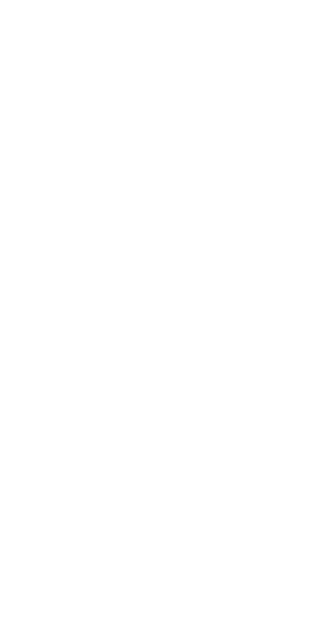 scroll, scrollTop: 0, scrollLeft: 0, axis: both 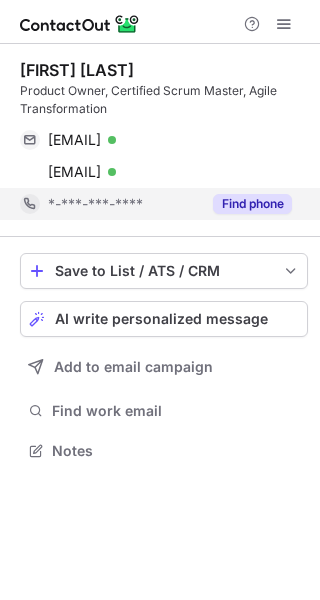click on "Find phone" at bounding box center (246, 204) 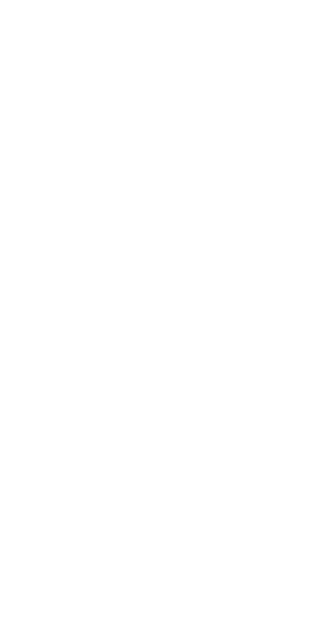 scroll, scrollTop: 0, scrollLeft: 0, axis: both 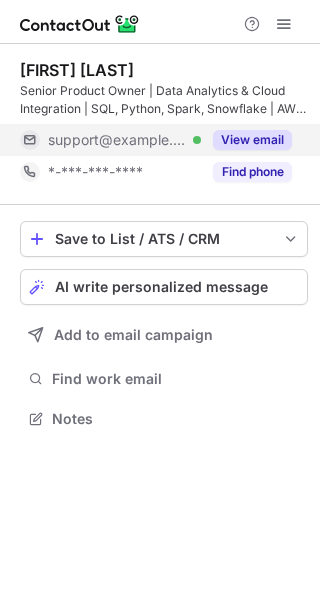 click on "View email" at bounding box center (252, 140) 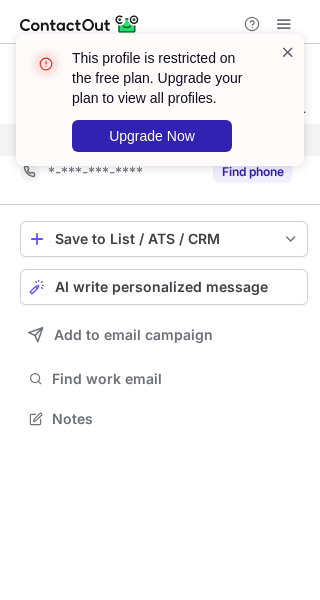 click at bounding box center (288, 52) 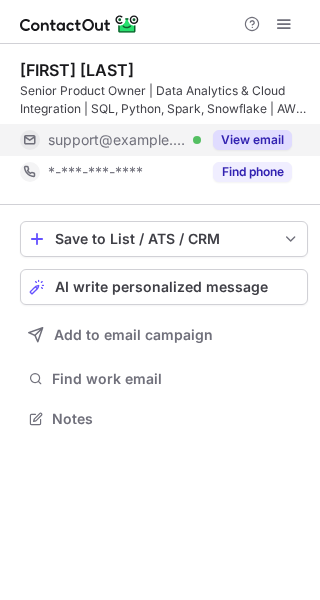 click on "Find phone" at bounding box center (252, 172) 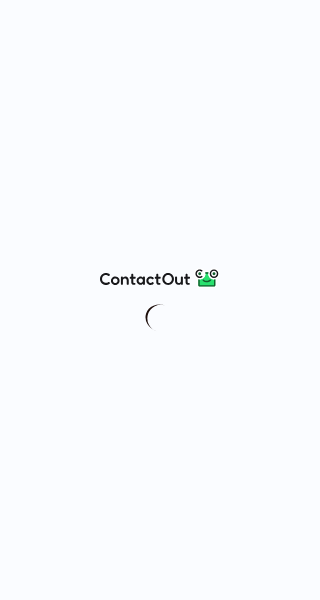 scroll, scrollTop: 0, scrollLeft: 0, axis: both 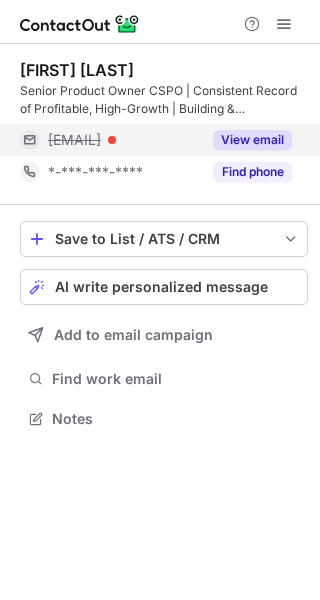 click on "View email" at bounding box center [252, 140] 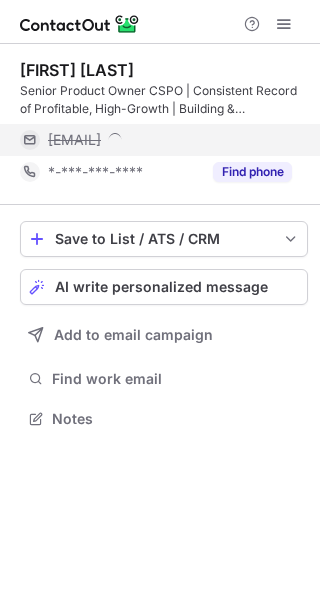 scroll, scrollTop: 10, scrollLeft: 10, axis: both 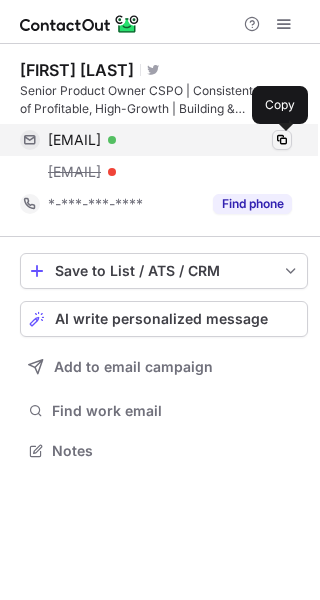 click at bounding box center (282, 140) 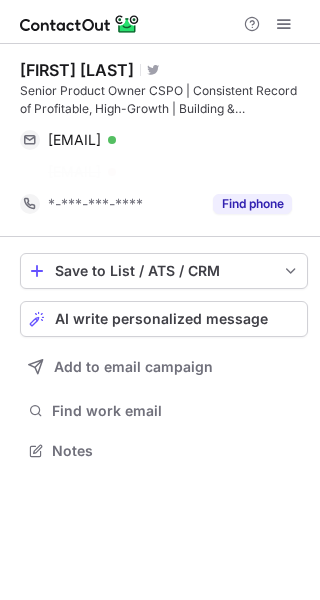 scroll, scrollTop: 404, scrollLeft: 320, axis: both 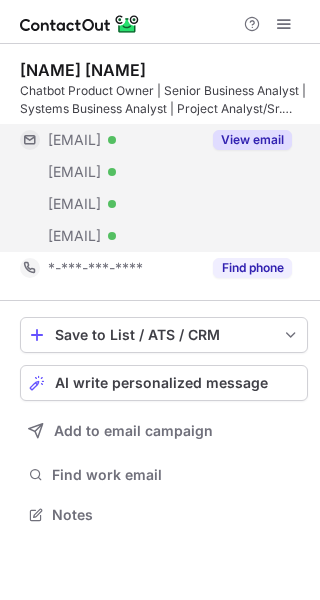 click on "View email" at bounding box center (252, 140) 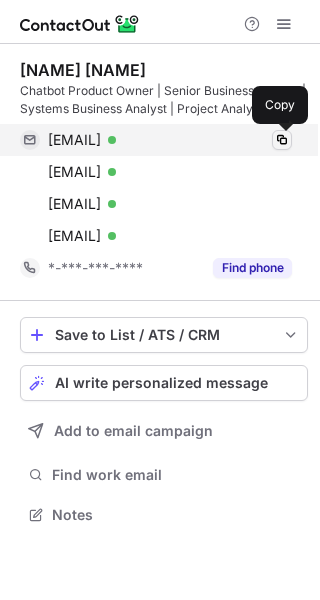 click at bounding box center [282, 140] 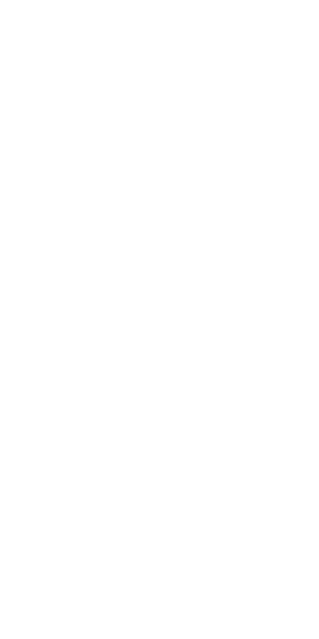scroll, scrollTop: 0, scrollLeft: 0, axis: both 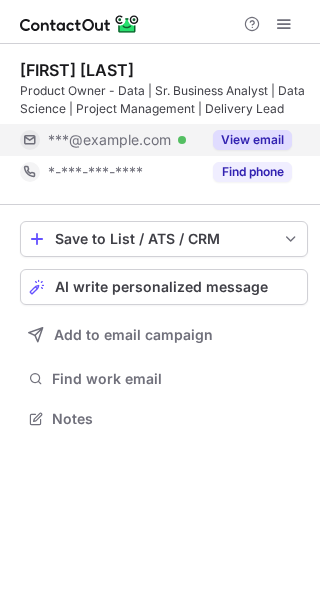 click on "View email" at bounding box center [252, 140] 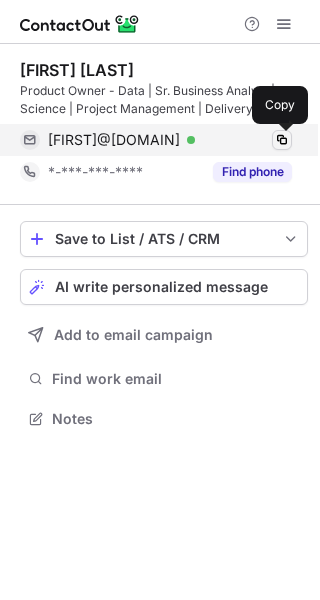 click at bounding box center (282, 140) 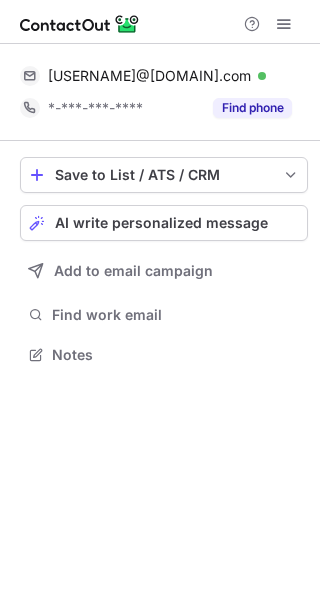 scroll, scrollTop: 0, scrollLeft: 0, axis: both 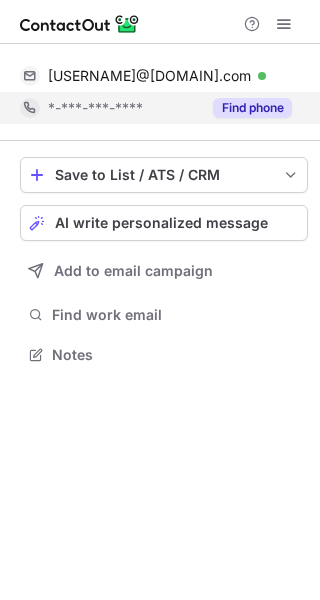 click on "Find phone" at bounding box center (252, 108) 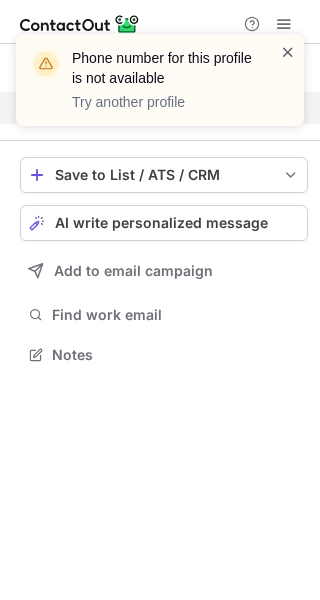 click at bounding box center (288, 52) 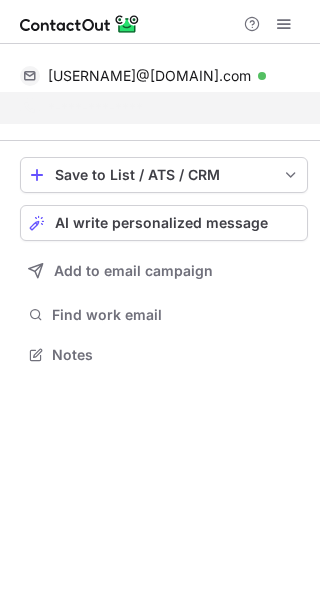 scroll, scrollTop: 308, scrollLeft: 320, axis: both 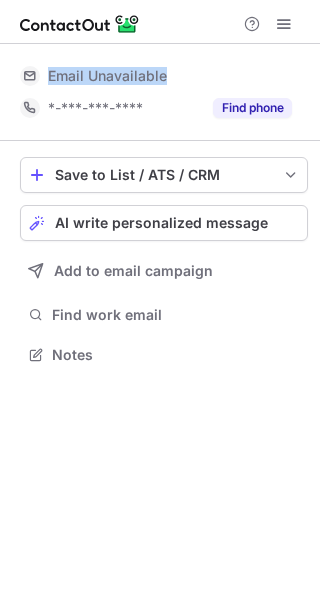 drag, startPoint x: 191, startPoint y: 82, endPoint x: 47, endPoint y: 76, distance: 144.12494 